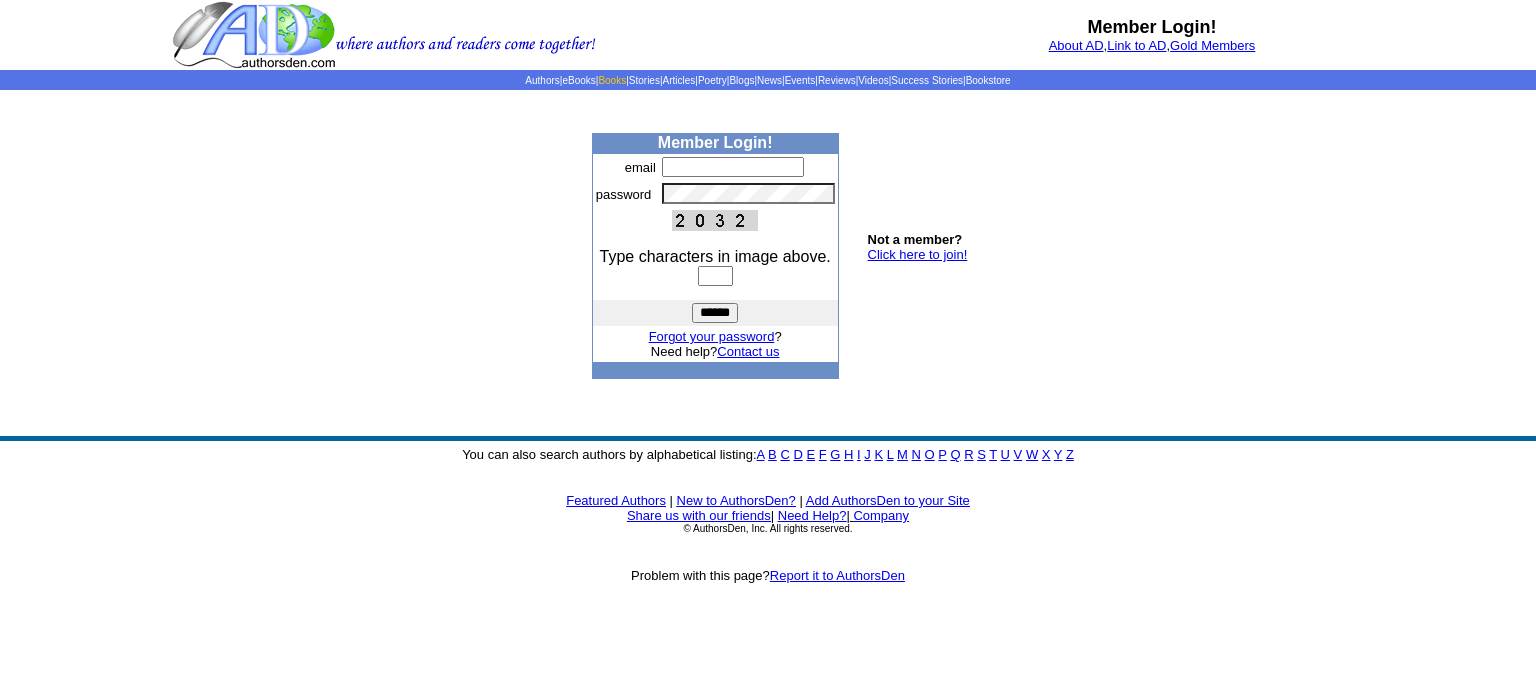 scroll, scrollTop: 0, scrollLeft: 0, axis: both 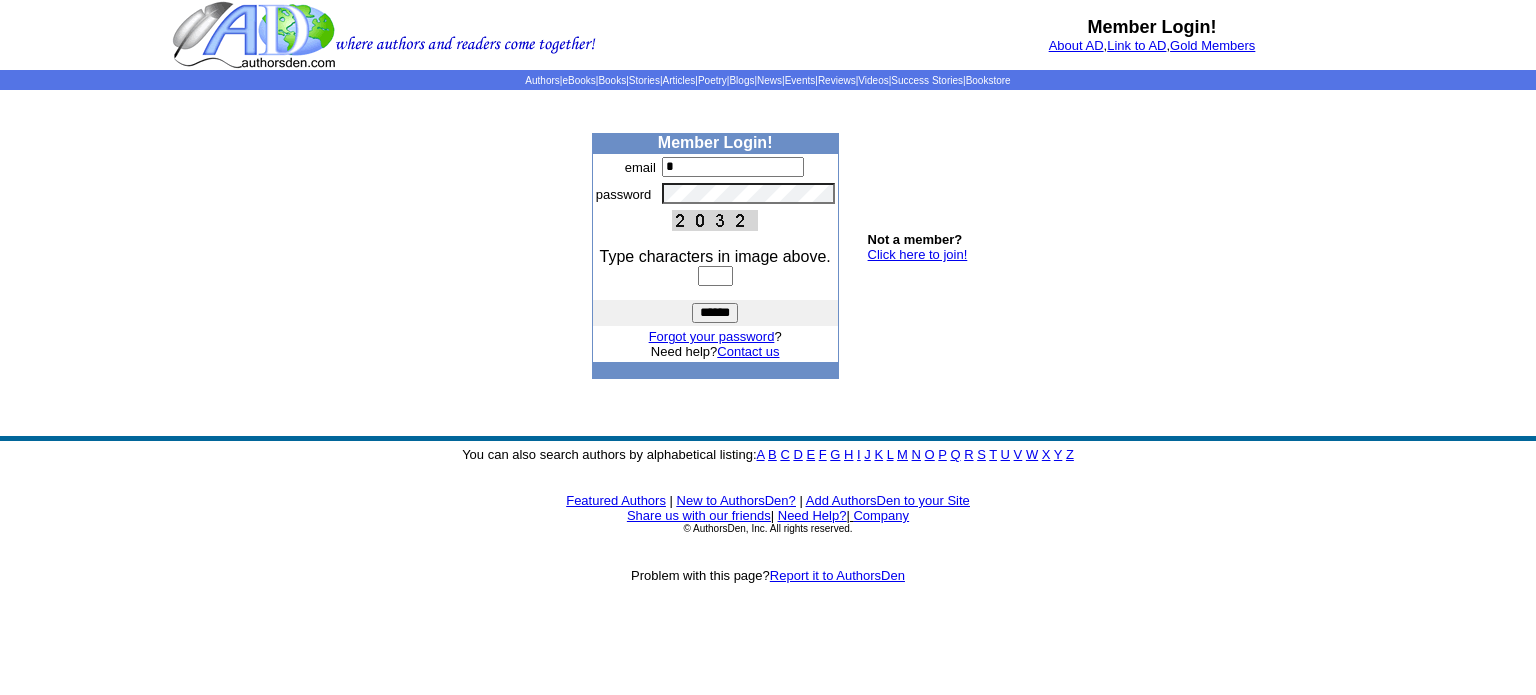 type on "**********" 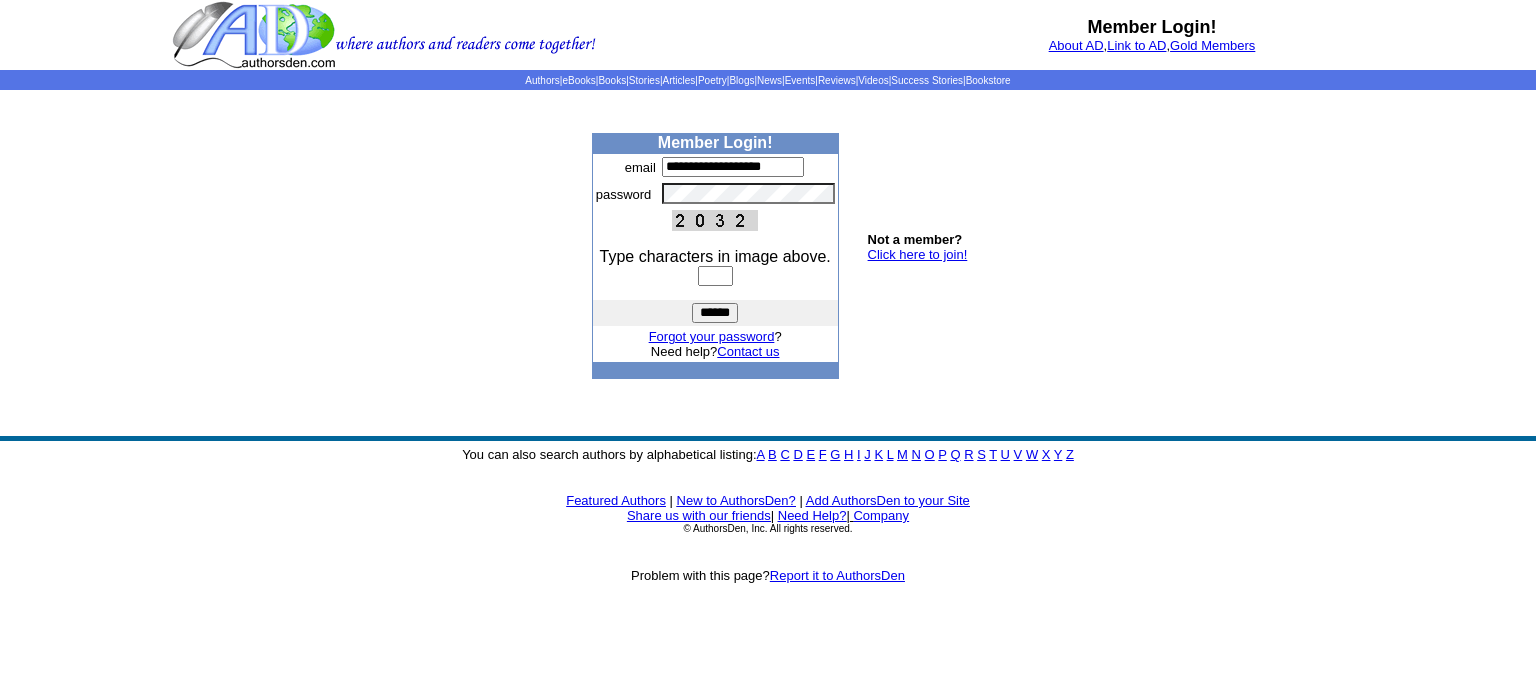 click at bounding box center (715, 276) 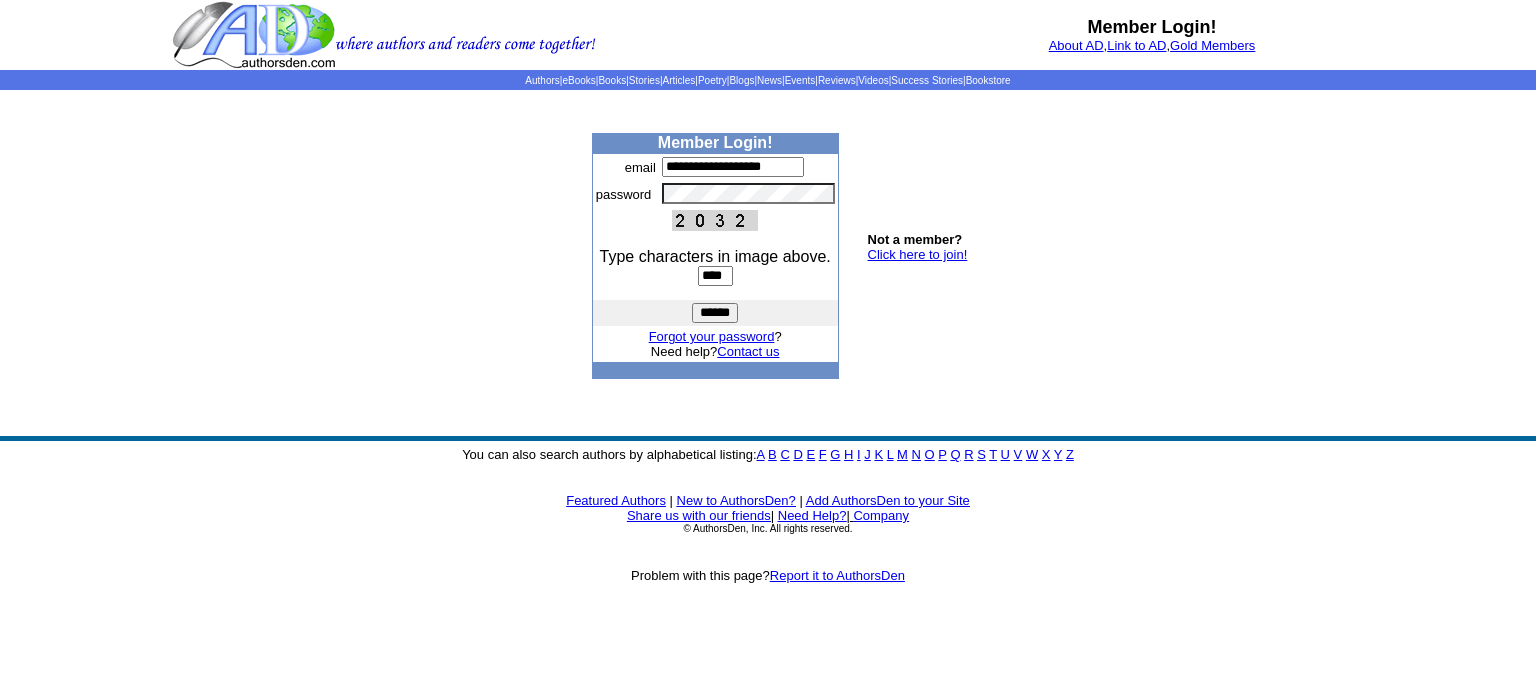 type on "****" 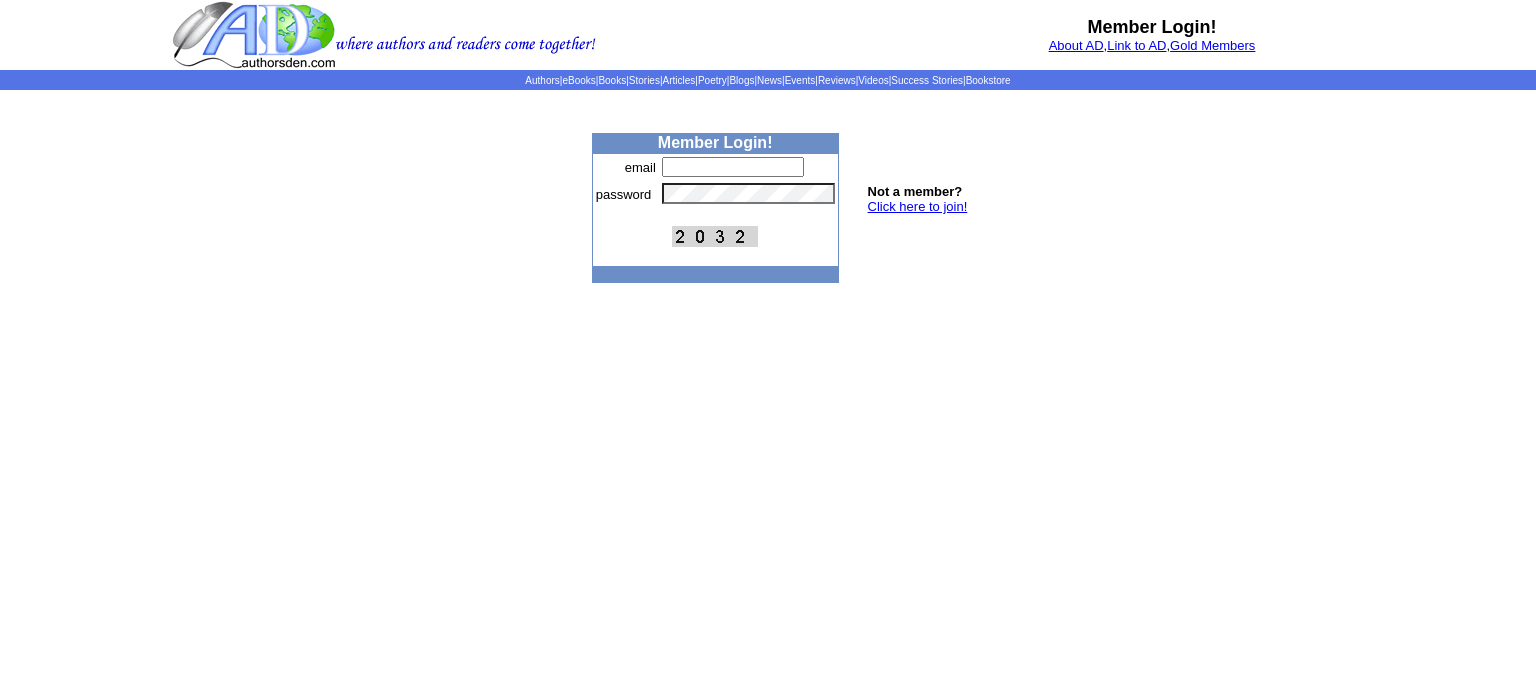 scroll, scrollTop: 0, scrollLeft: 0, axis: both 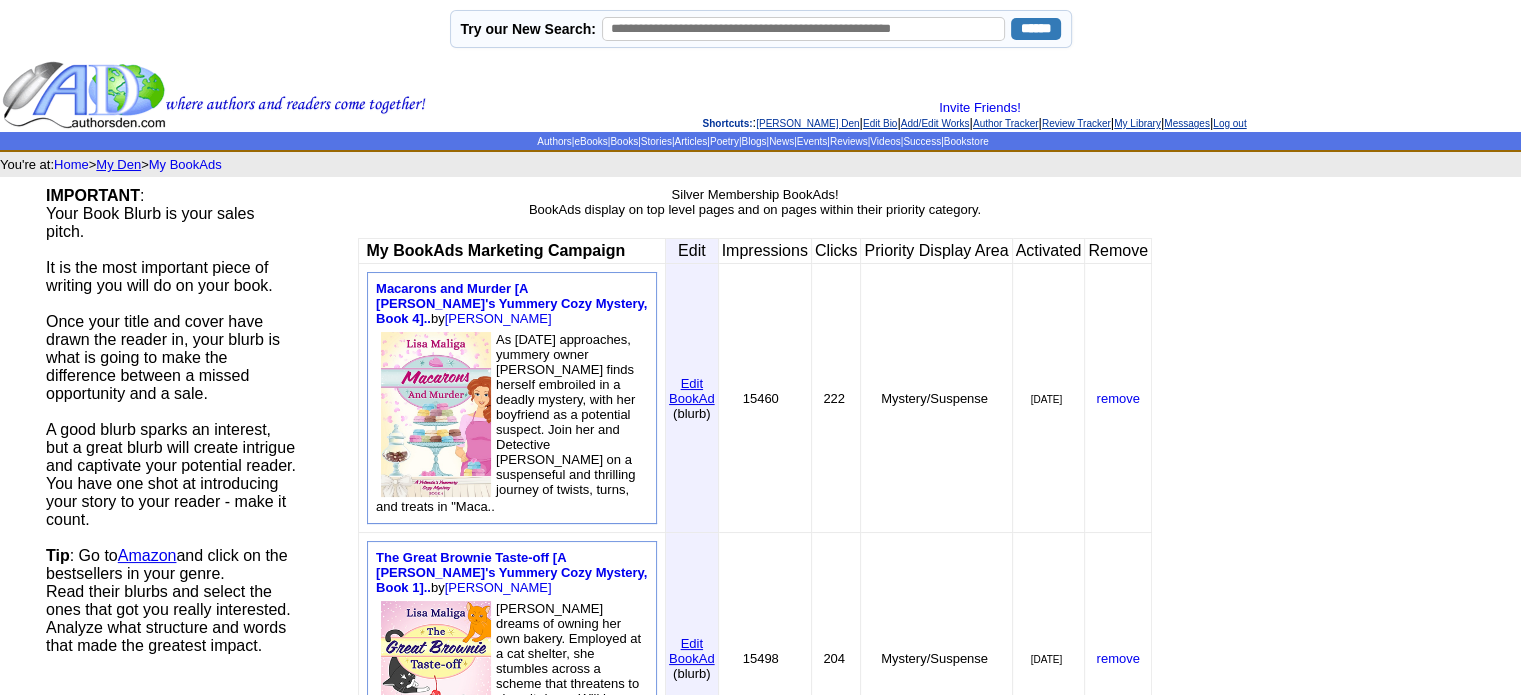 click on "My Den" at bounding box center (118, 164) 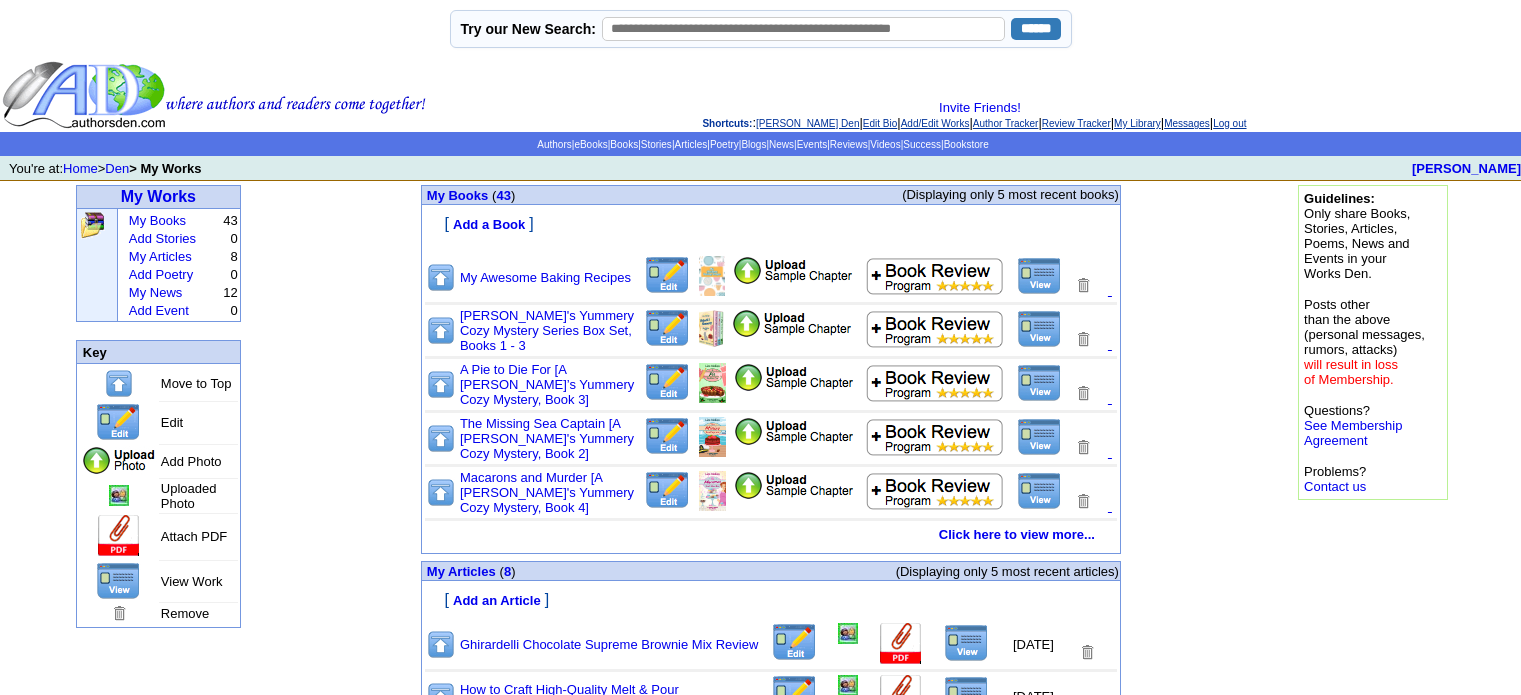 scroll, scrollTop: 0, scrollLeft: 0, axis: both 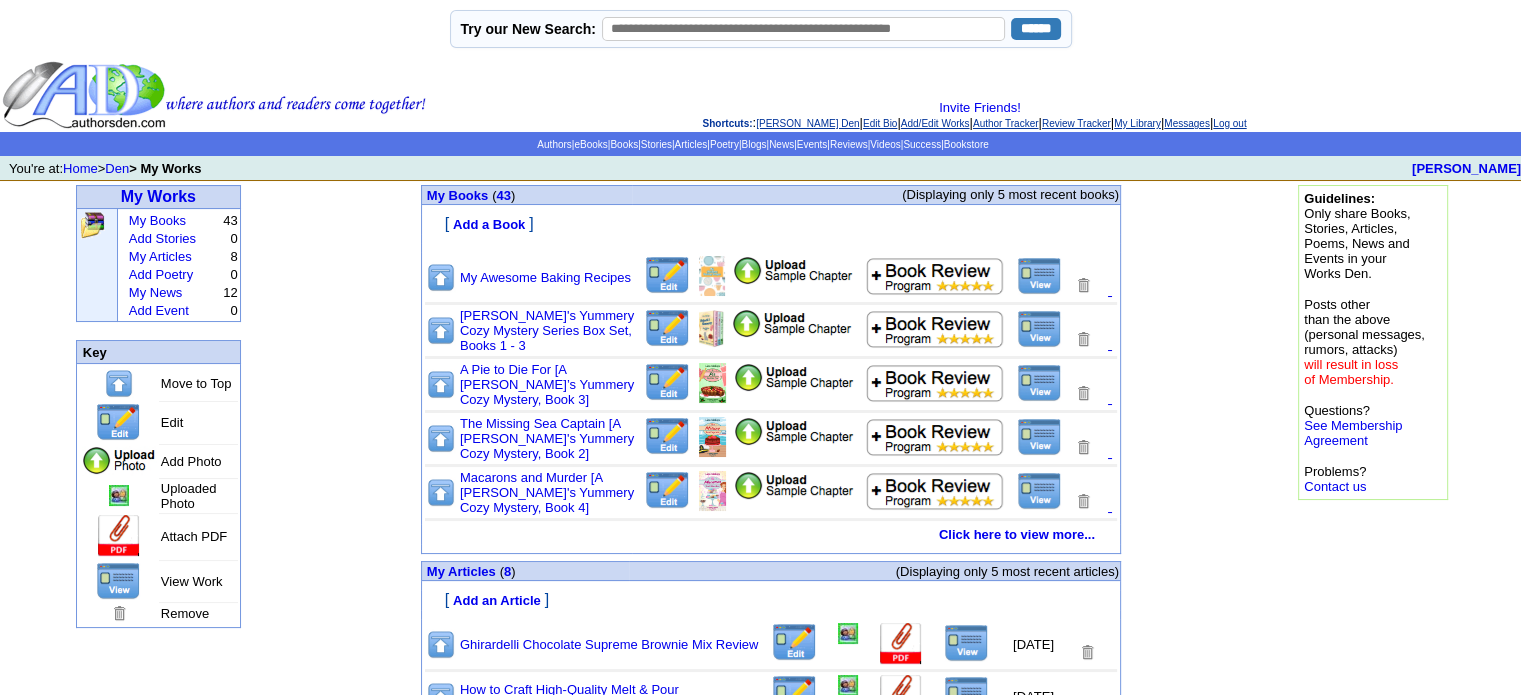 click at bounding box center [214, 95] 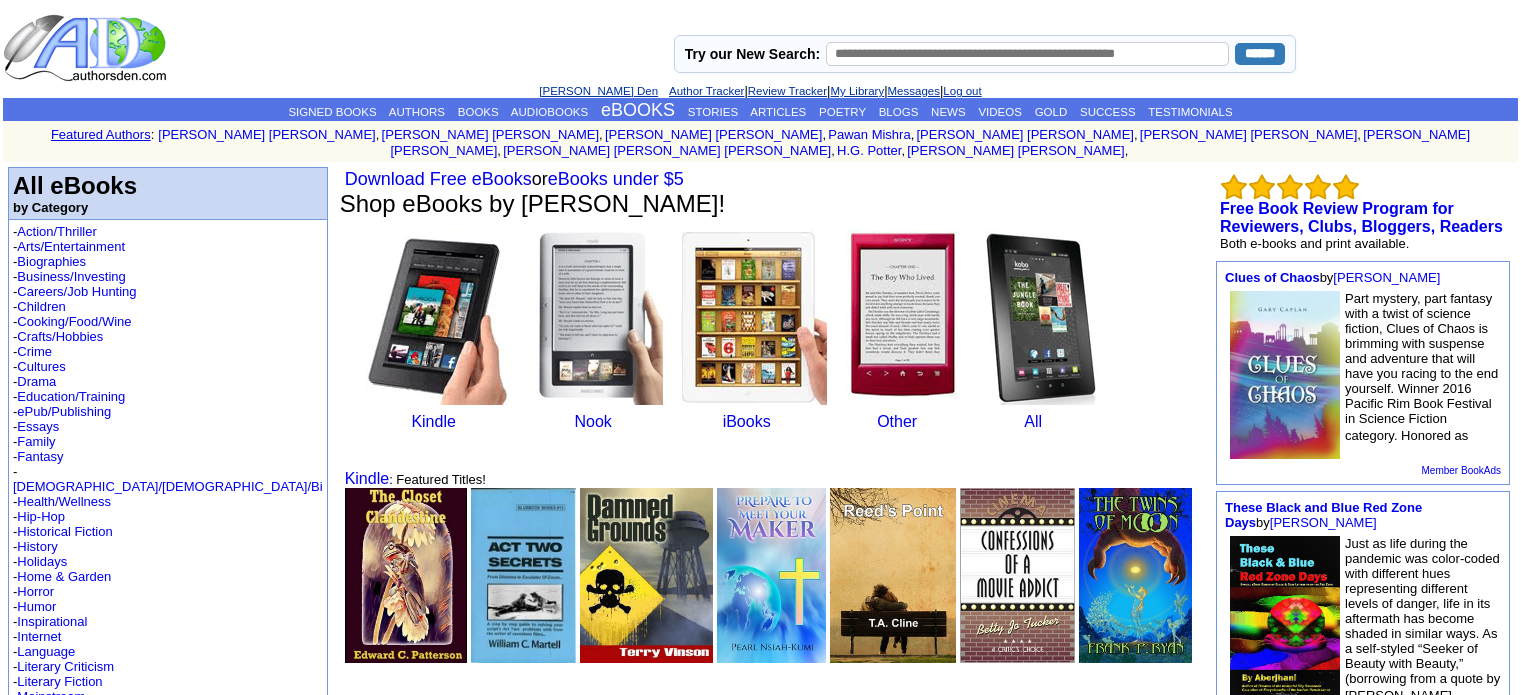 scroll, scrollTop: 0, scrollLeft: 0, axis: both 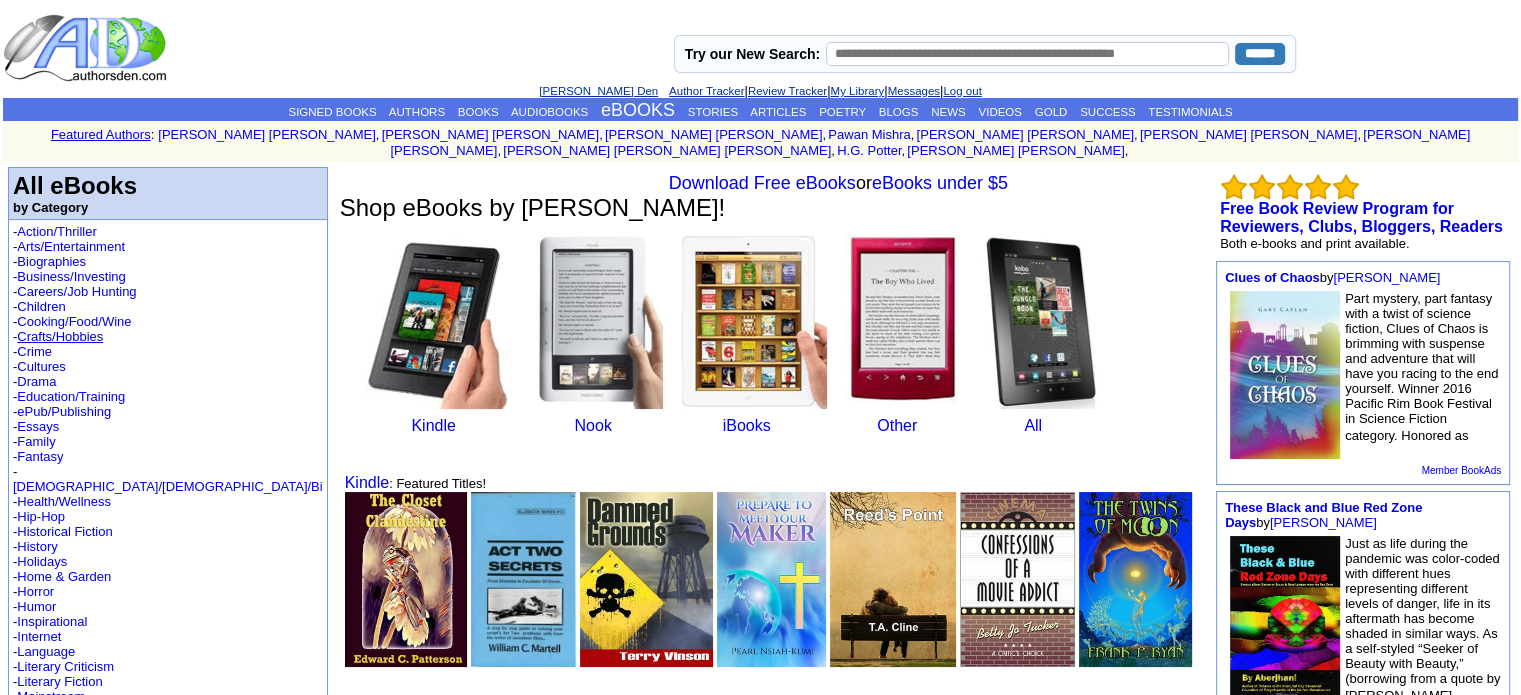 click on "Crafts/Hobbies" at bounding box center [60, 336] 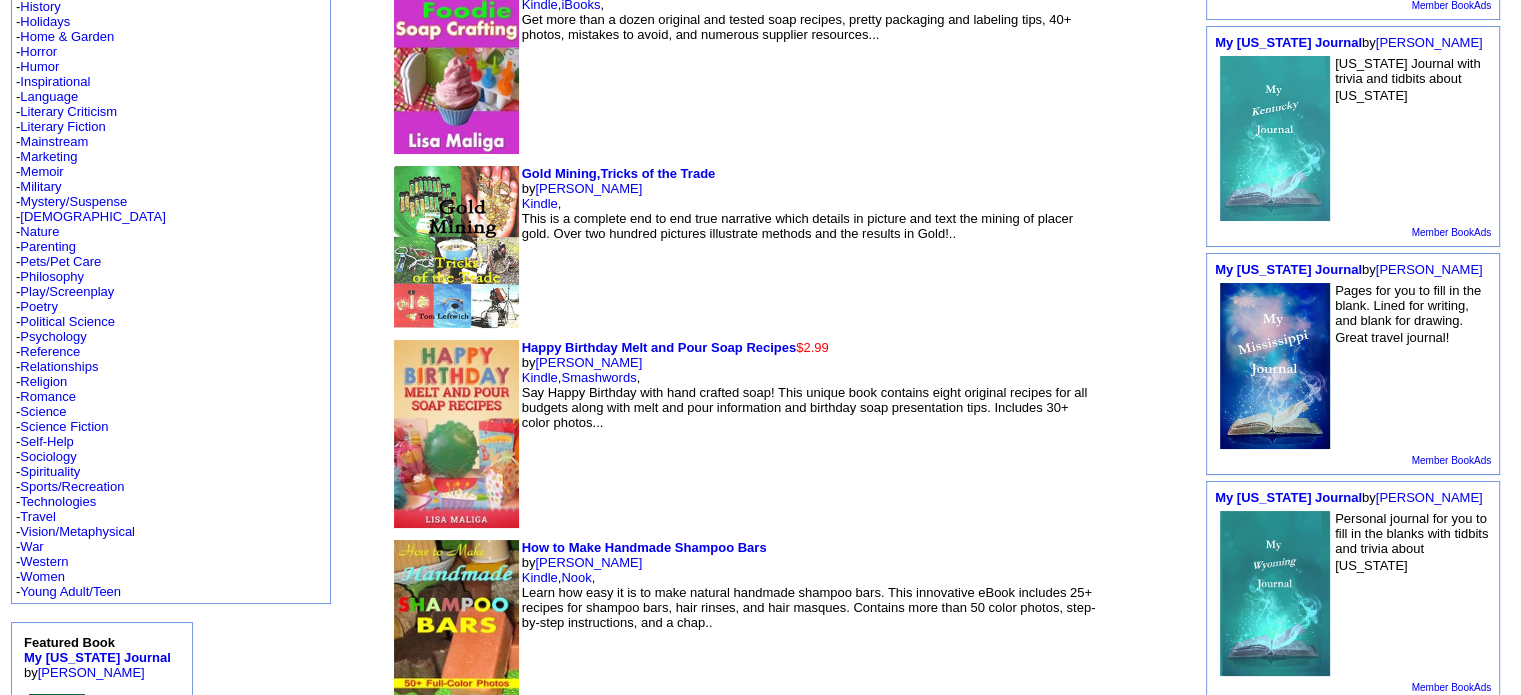 scroll, scrollTop: 100, scrollLeft: 0, axis: vertical 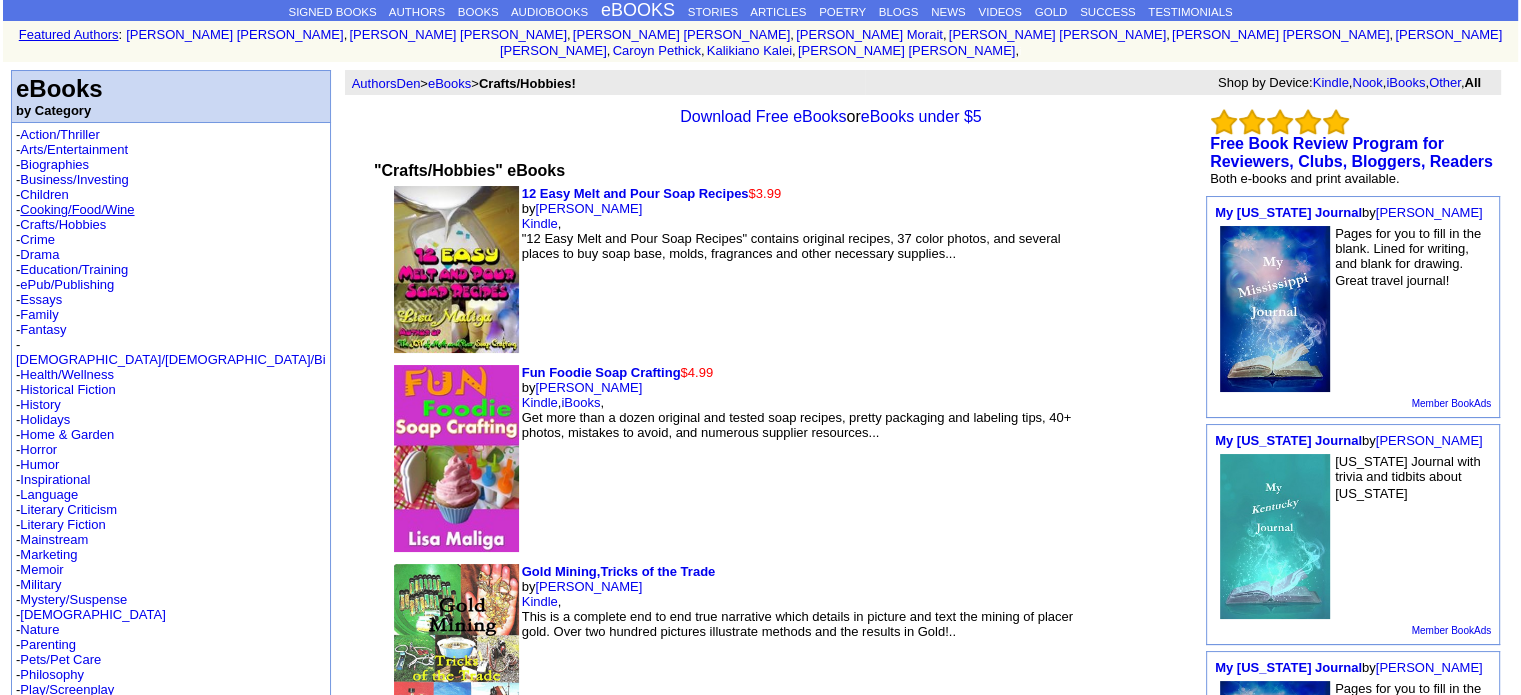 click on "Cooking/Food/Wine" at bounding box center (77, 209) 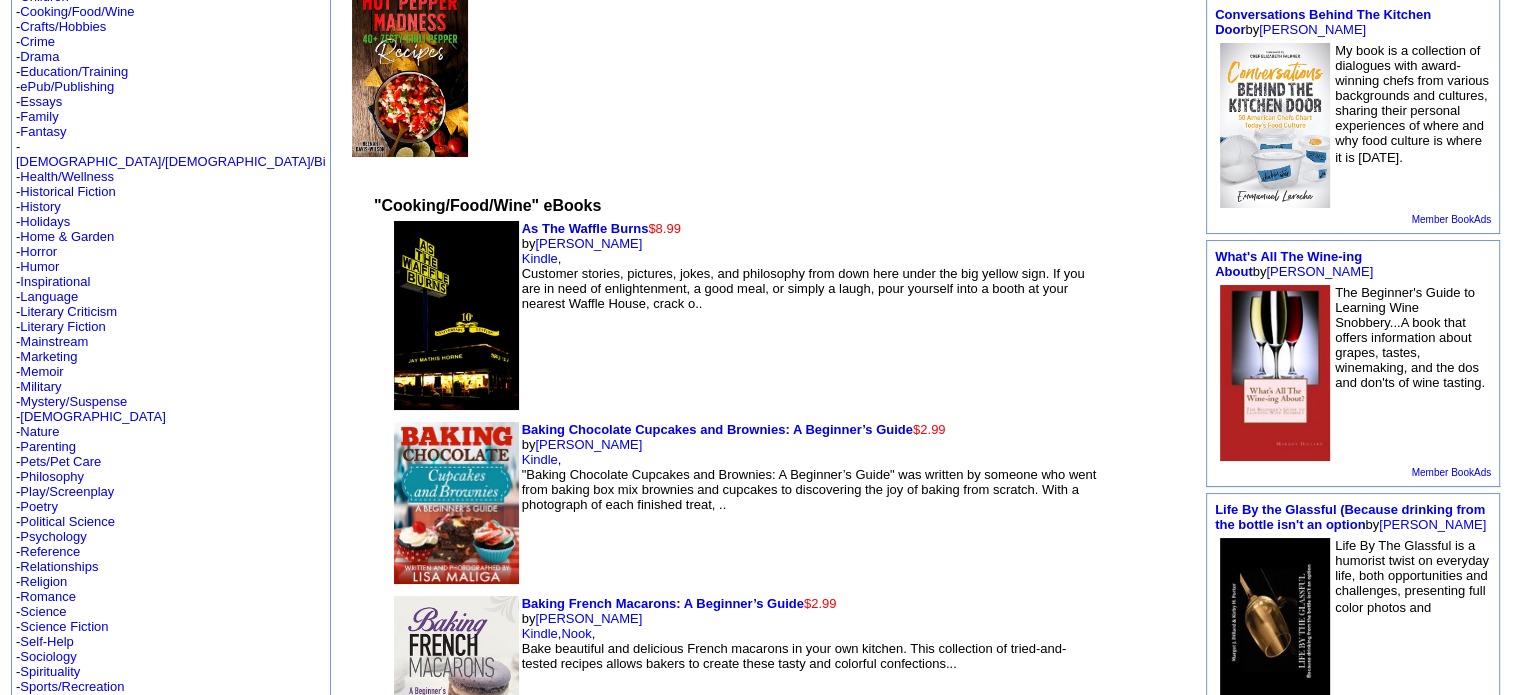 scroll, scrollTop: 300, scrollLeft: 0, axis: vertical 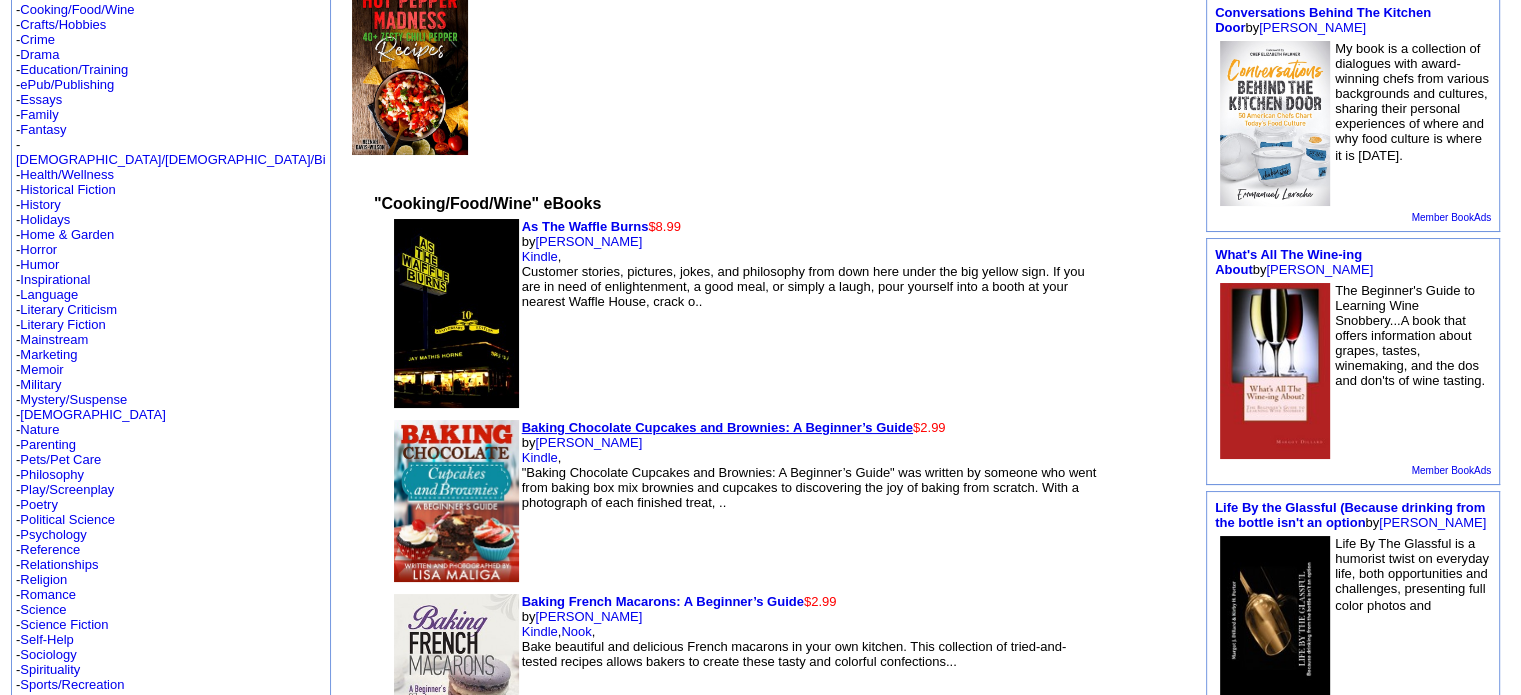 click on "Baking Chocolate Cupcakes and Brownies: A Beginner’s Guide" at bounding box center (717, 427) 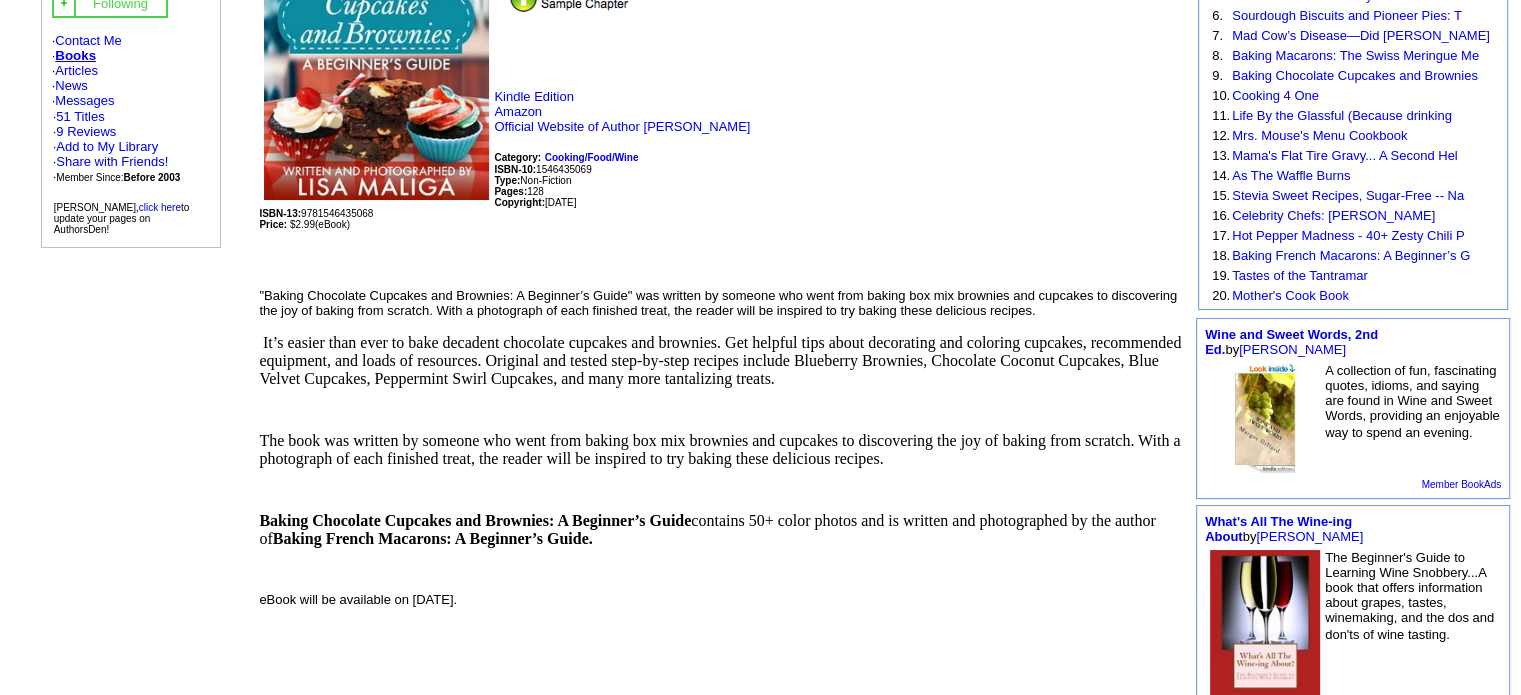 scroll, scrollTop: 0, scrollLeft: 0, axis: both 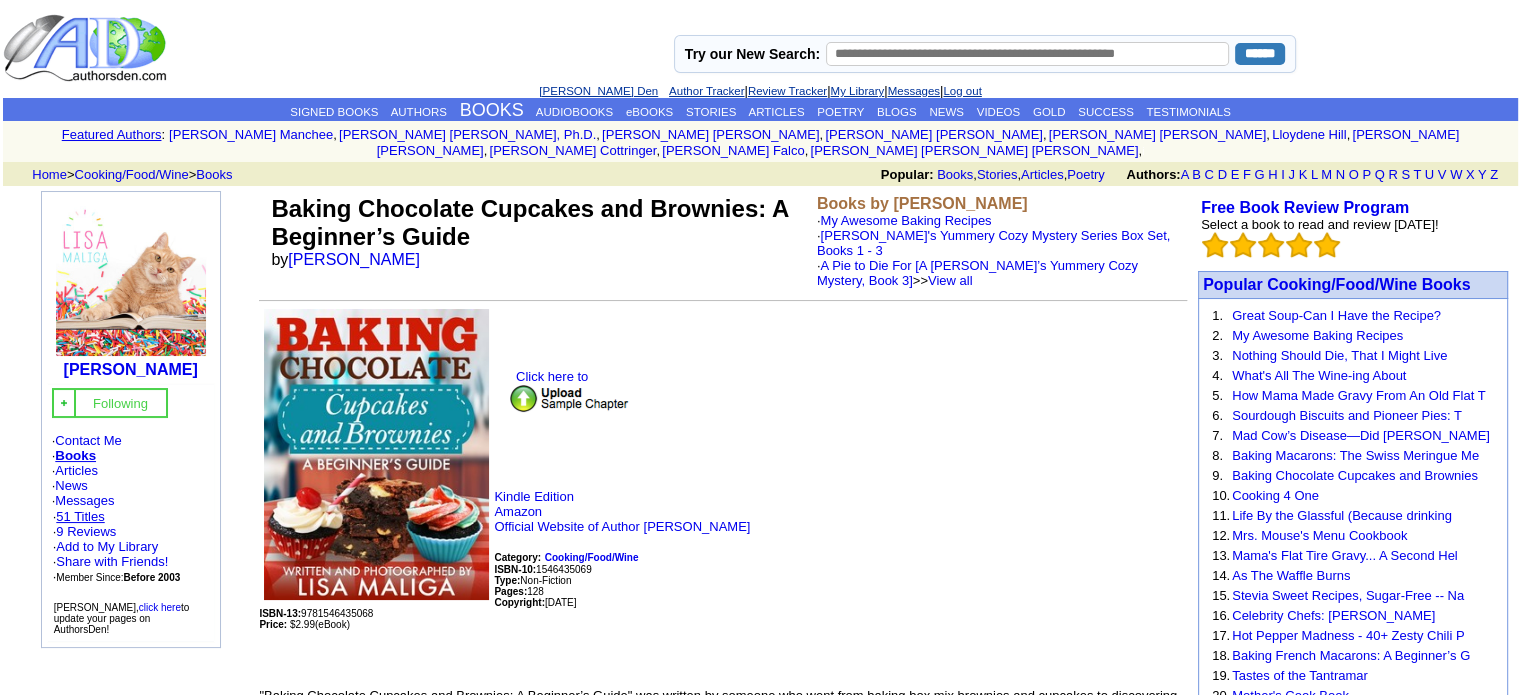 click on "51 Titles" 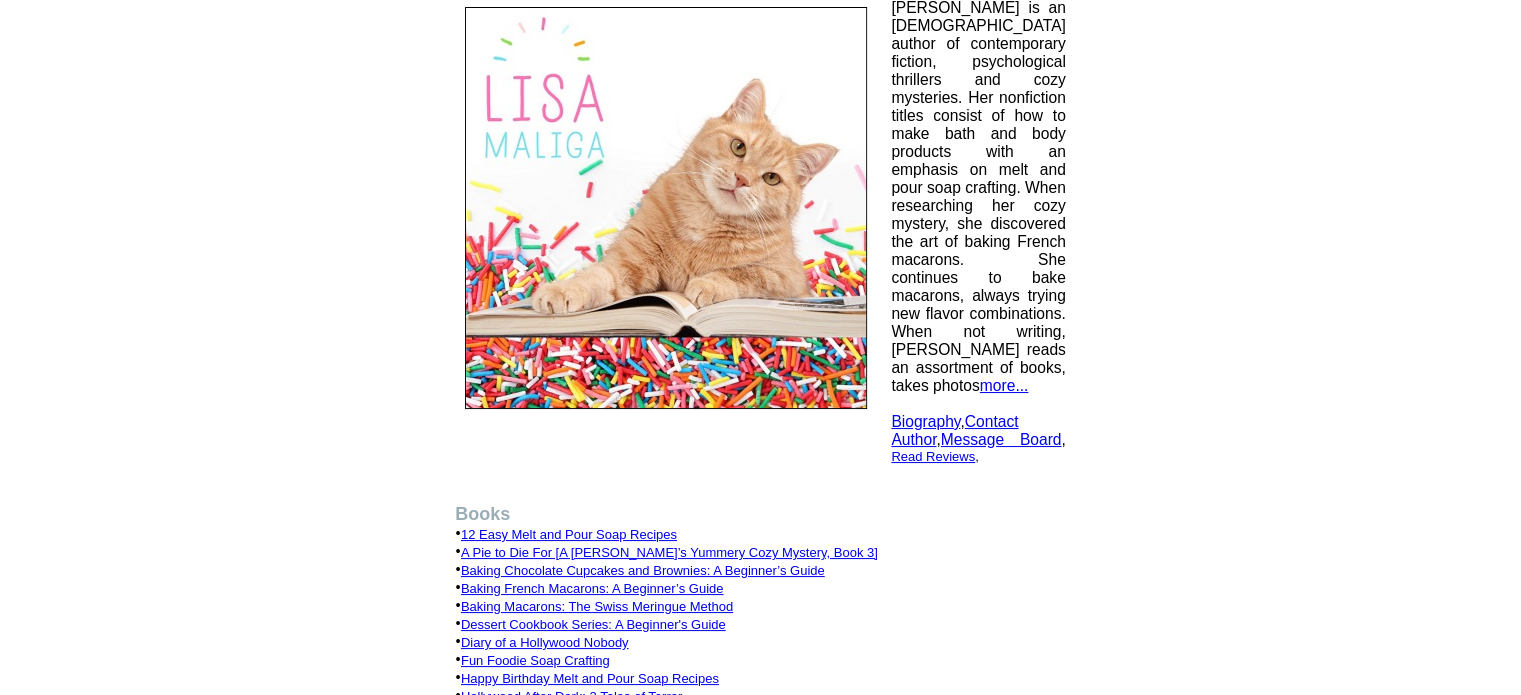 scroll, scrollTop: 0, scrollLeft: 0, axis: both 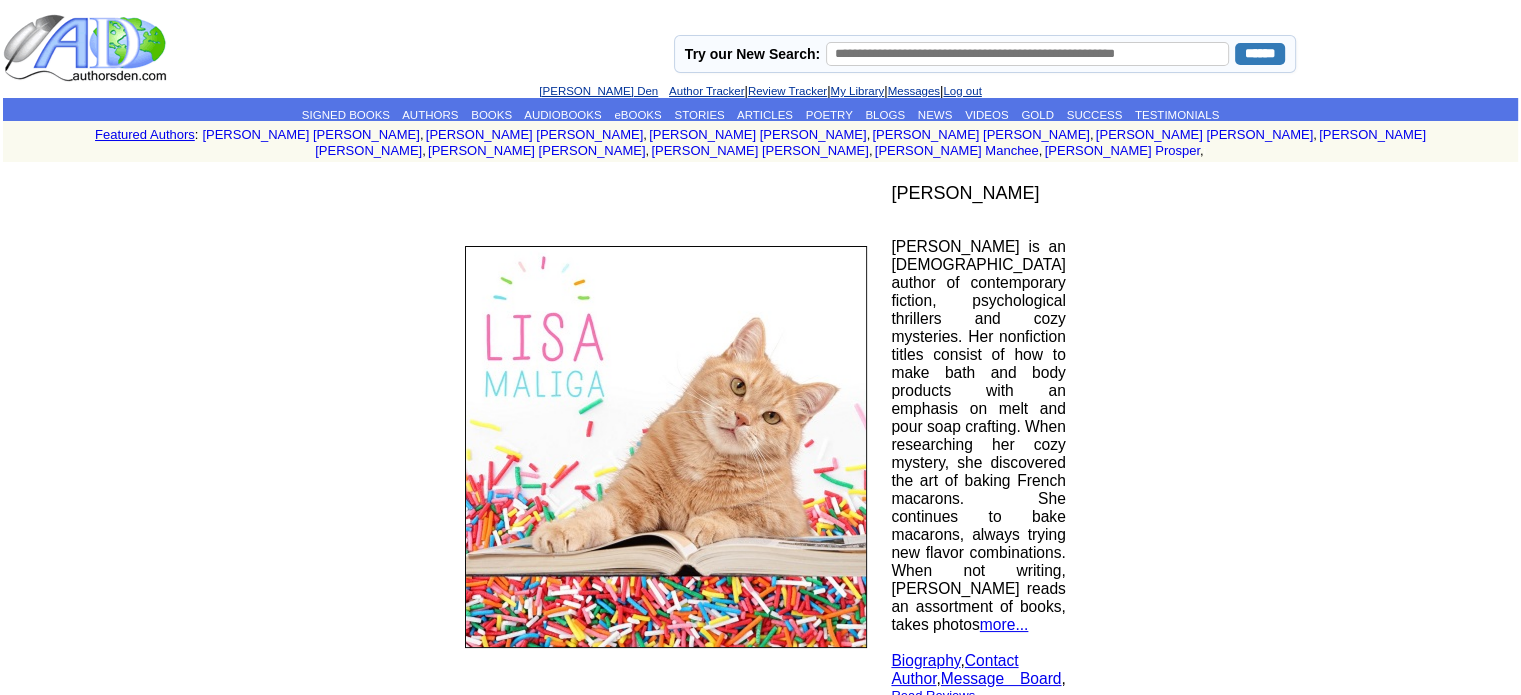 click on "[PERSON_NAME] Den" at bounding box center (598, 91) 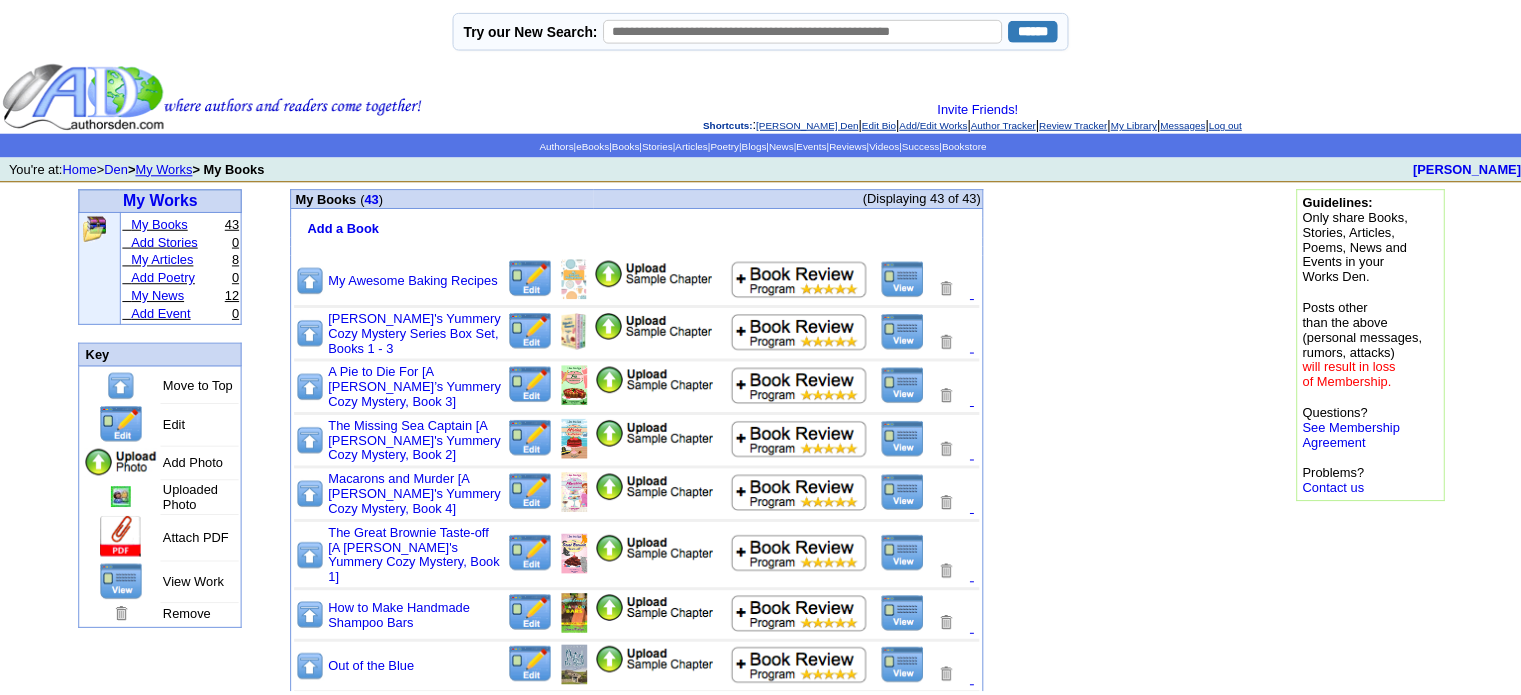 scroll, scrollTop: 0, scrollLeft: 0, axis: both 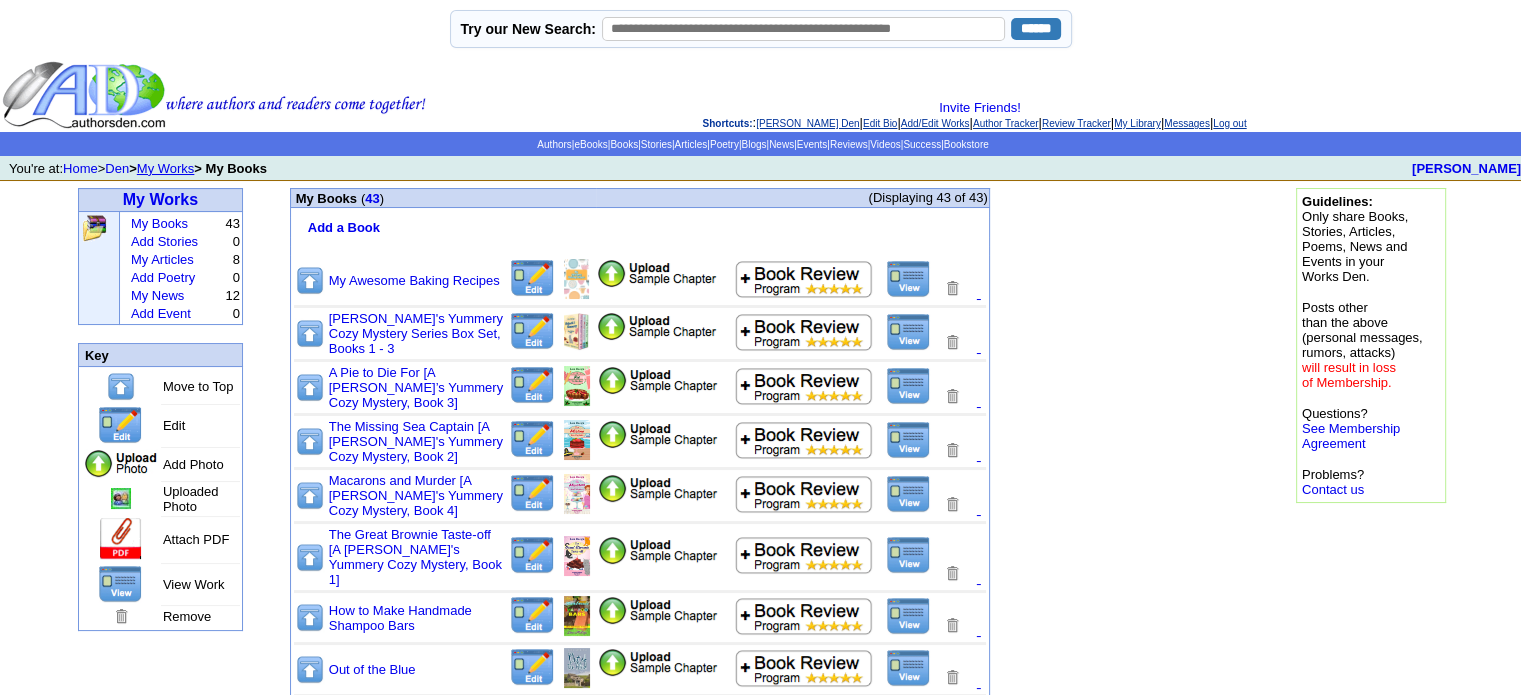 click at bounding box center [532, 278] 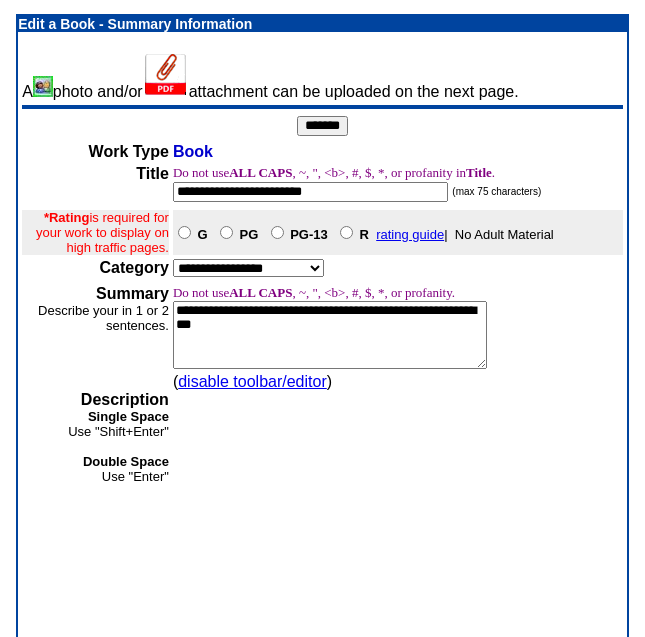 scroll, scrollTop: 0, scrollLeft: 0, axis: both 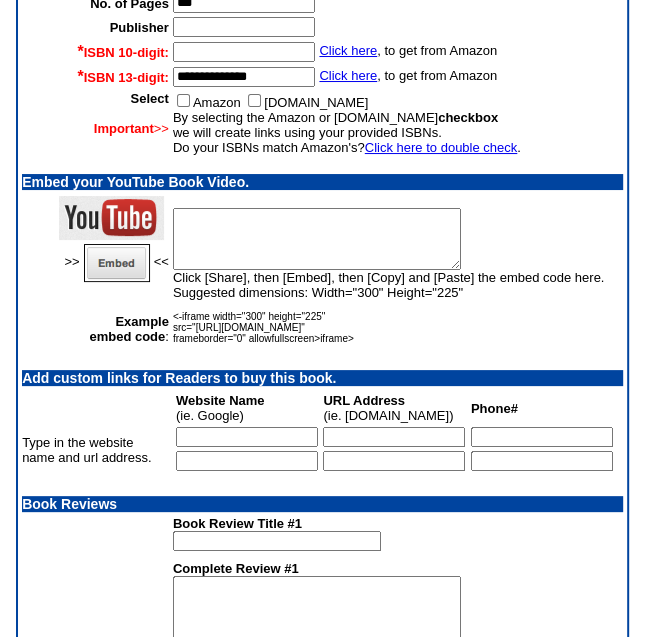 paste on "**********" 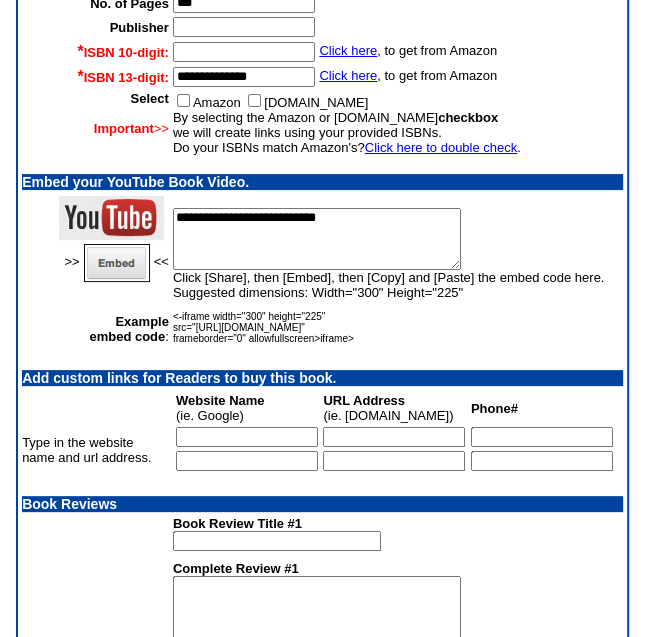 drag, startPoint x: 322, startPoint y: 258, endPoint x: 117, endPoint y: 264, distance: 205.08778 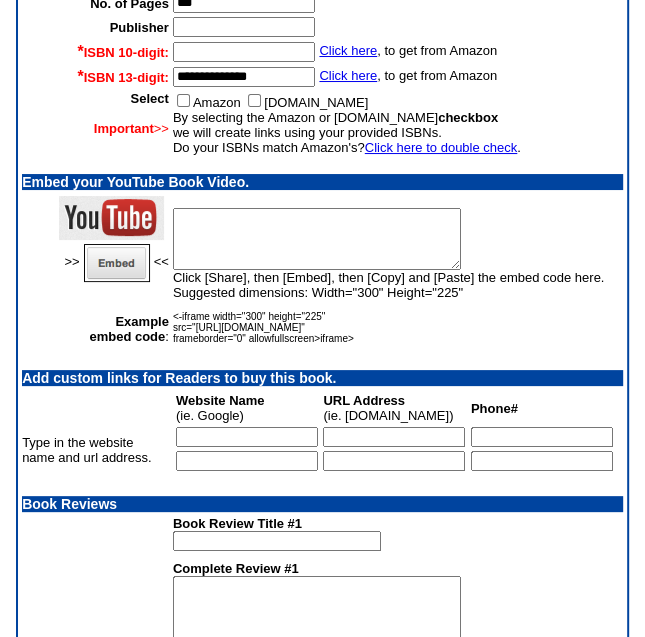 paste on "**********" 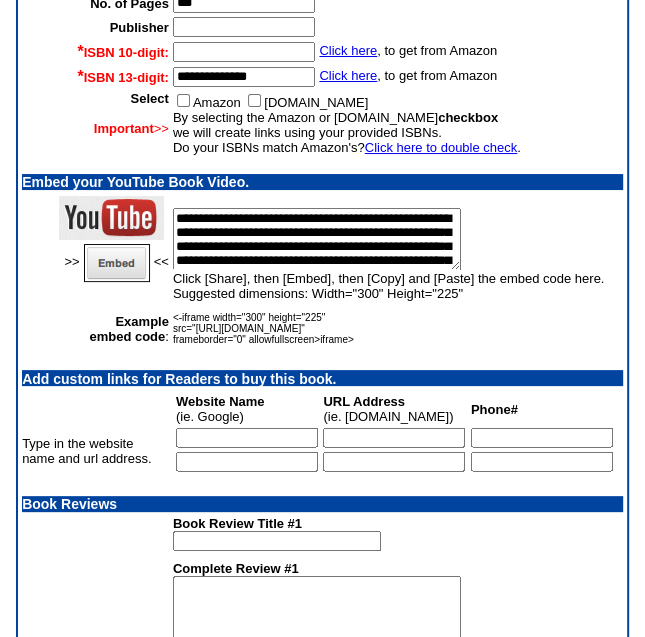 scroll, scrollTop: 92, scrollLeft: 0, axis: vertical 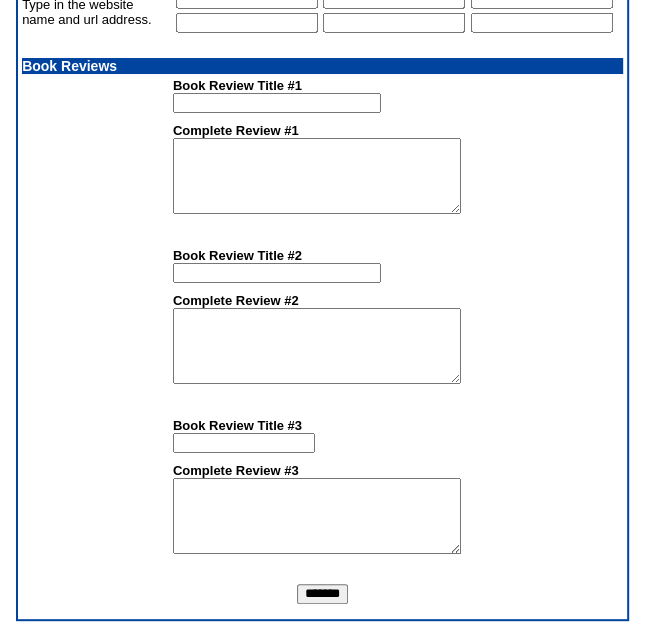 type on "**********" 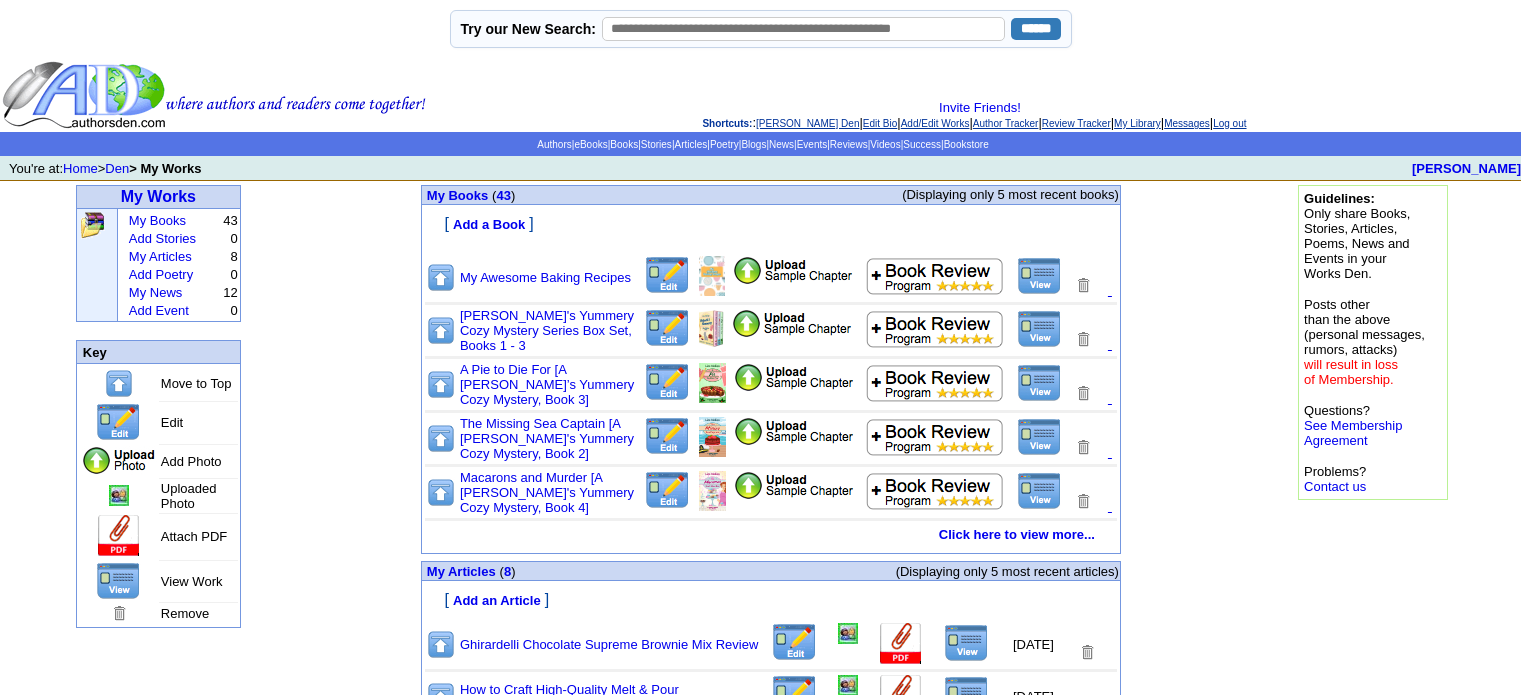 scroll, scrollTop: 0, scrollLeft: 0, axis: both 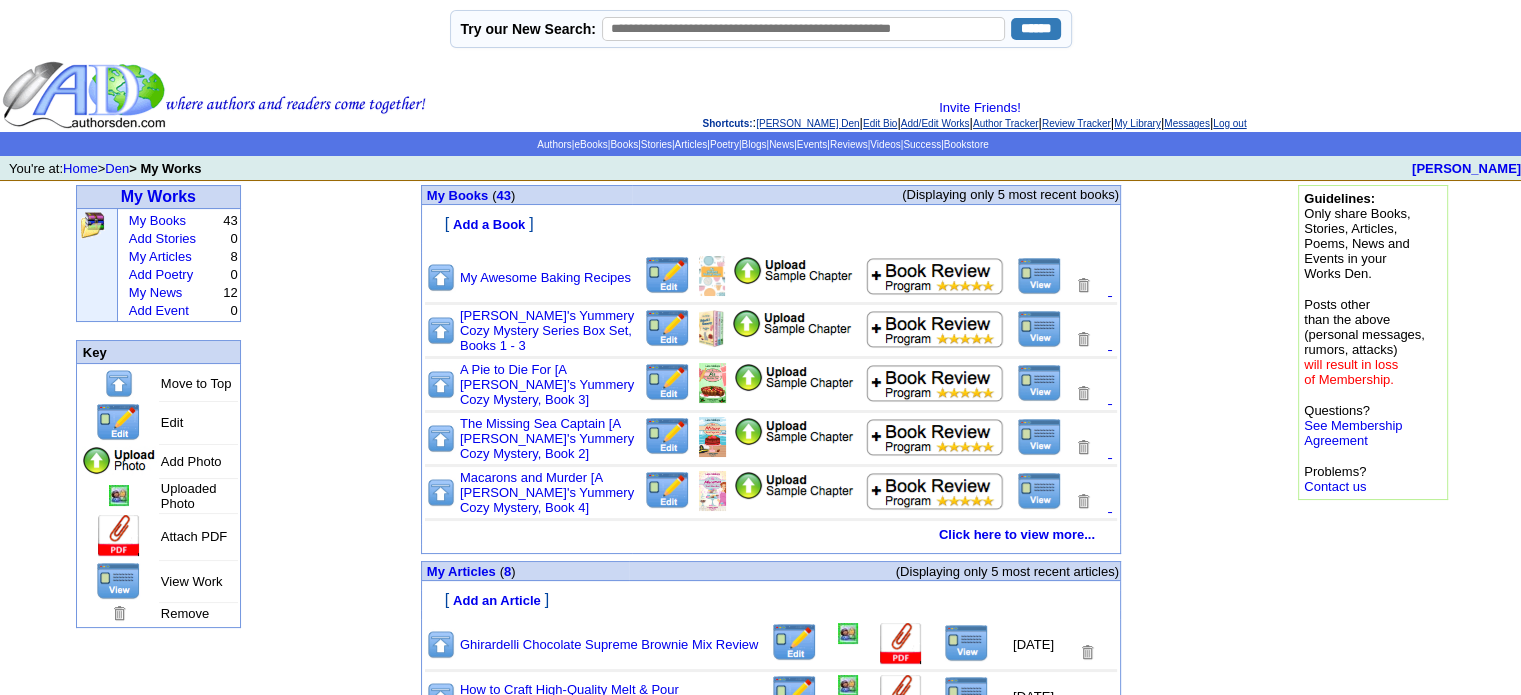 click at bounding box center [1039, 276] 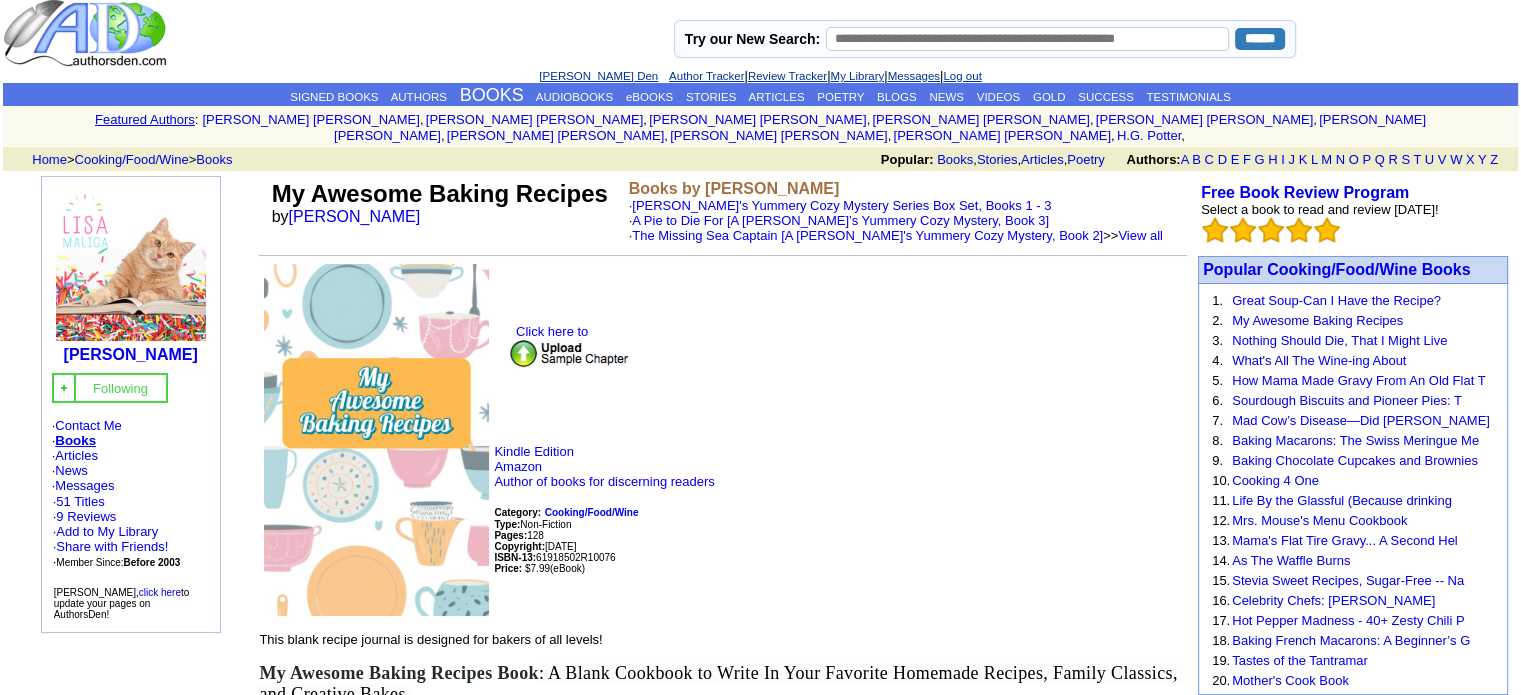 scroll, scrollTop: 0, scrollLeft: 0, axis: both 